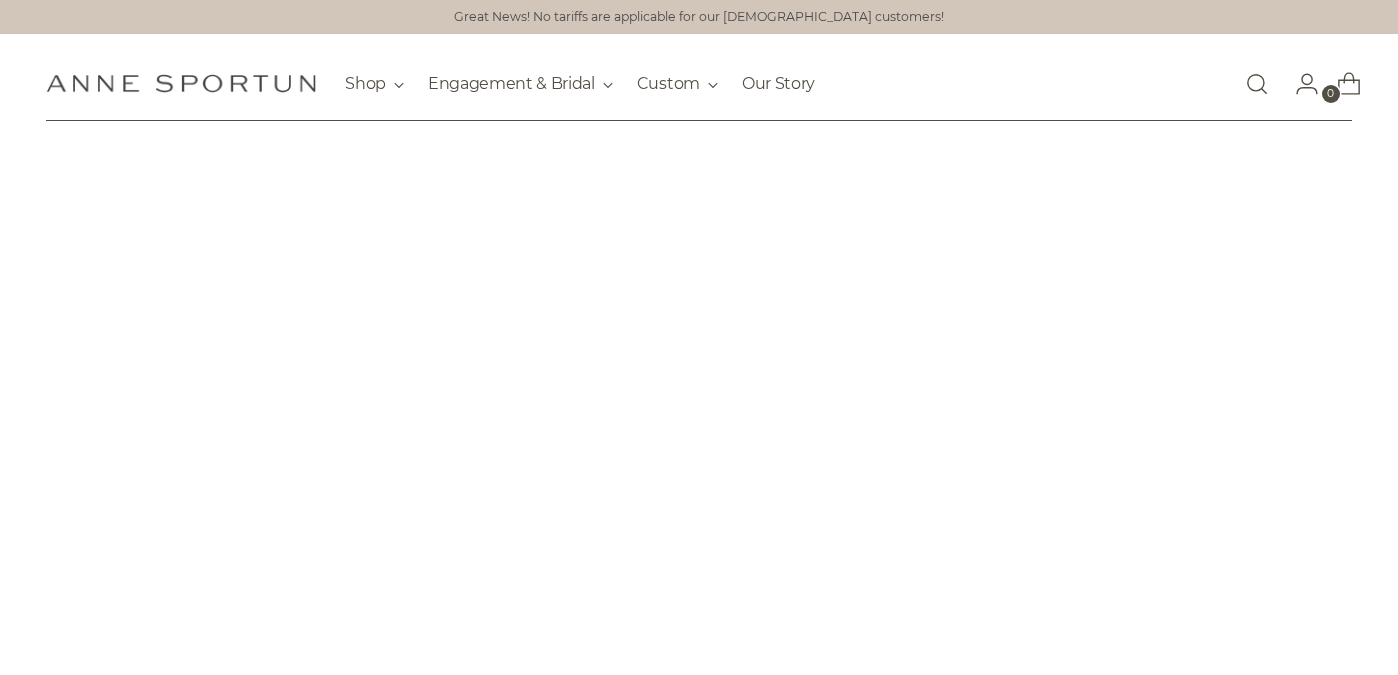 scroll, scrollTop: 0, scrollLeft: 0, axis: both 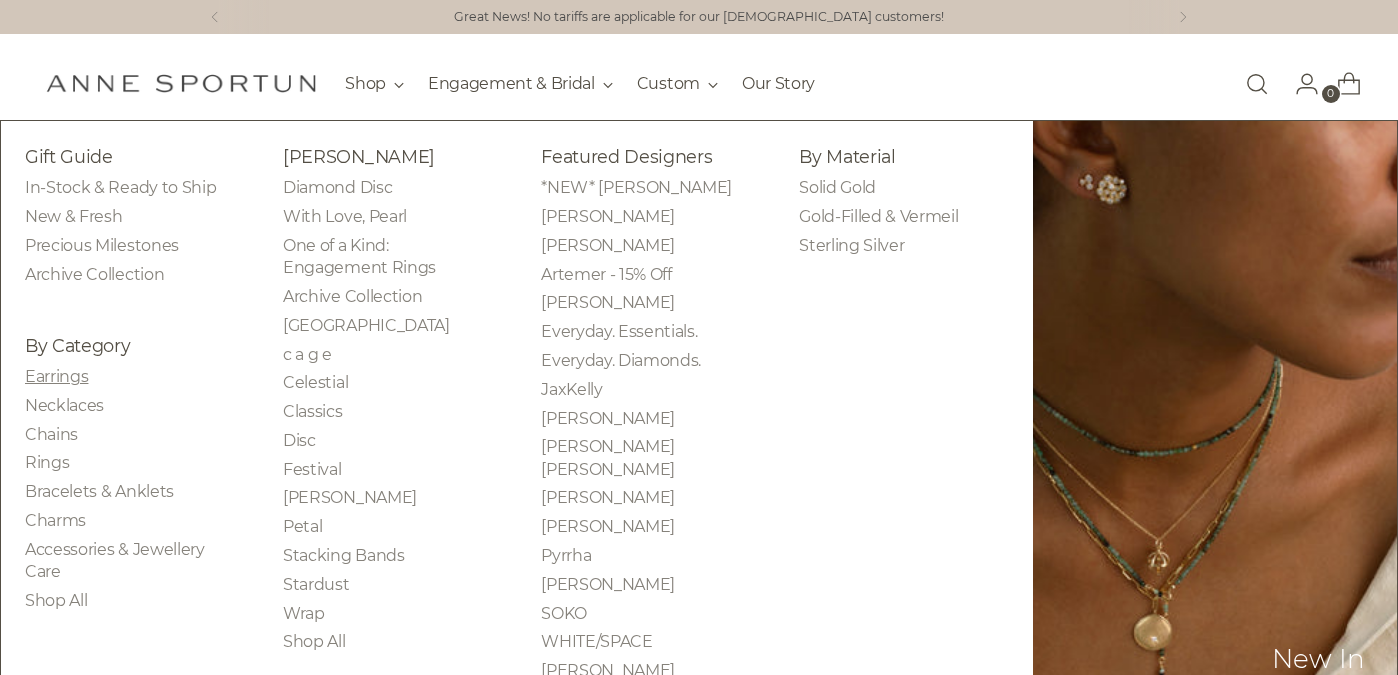 click on "Earrings" at bounding box center [56, 376] 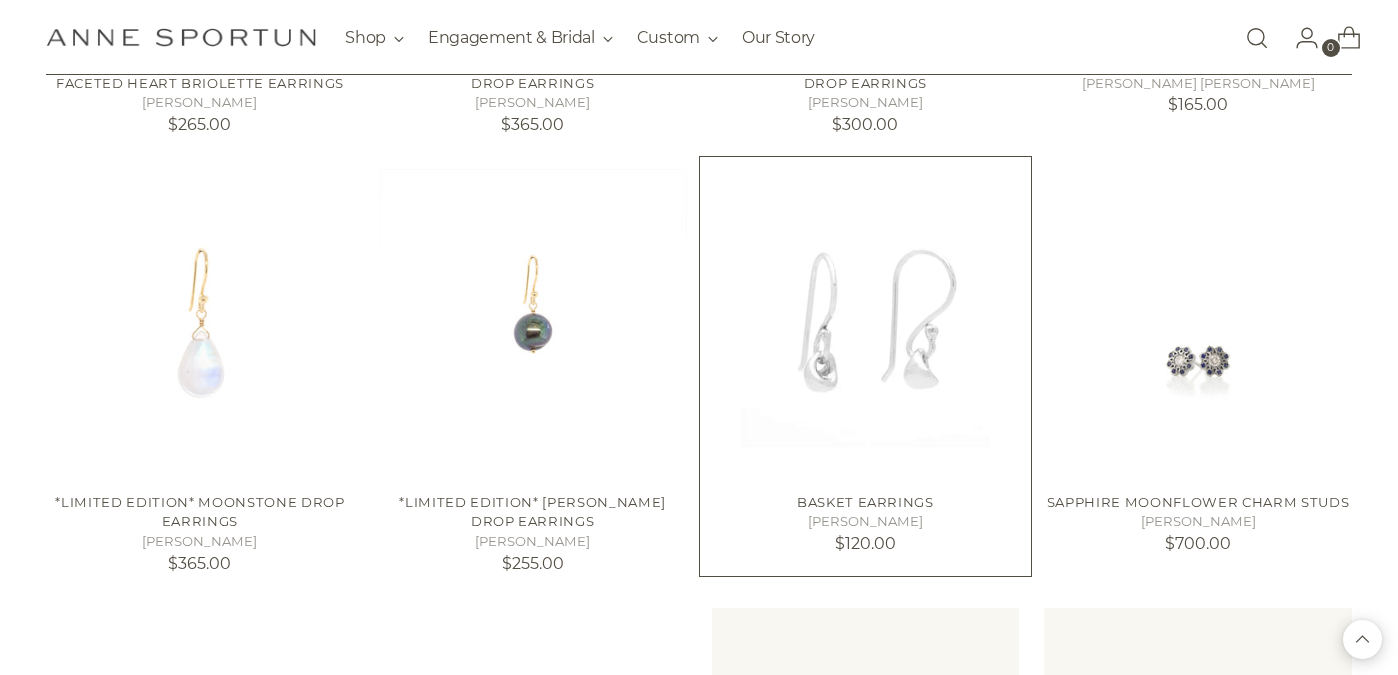 scroll, scrollTop: 101, scrollLeft: 0, axis: vertical 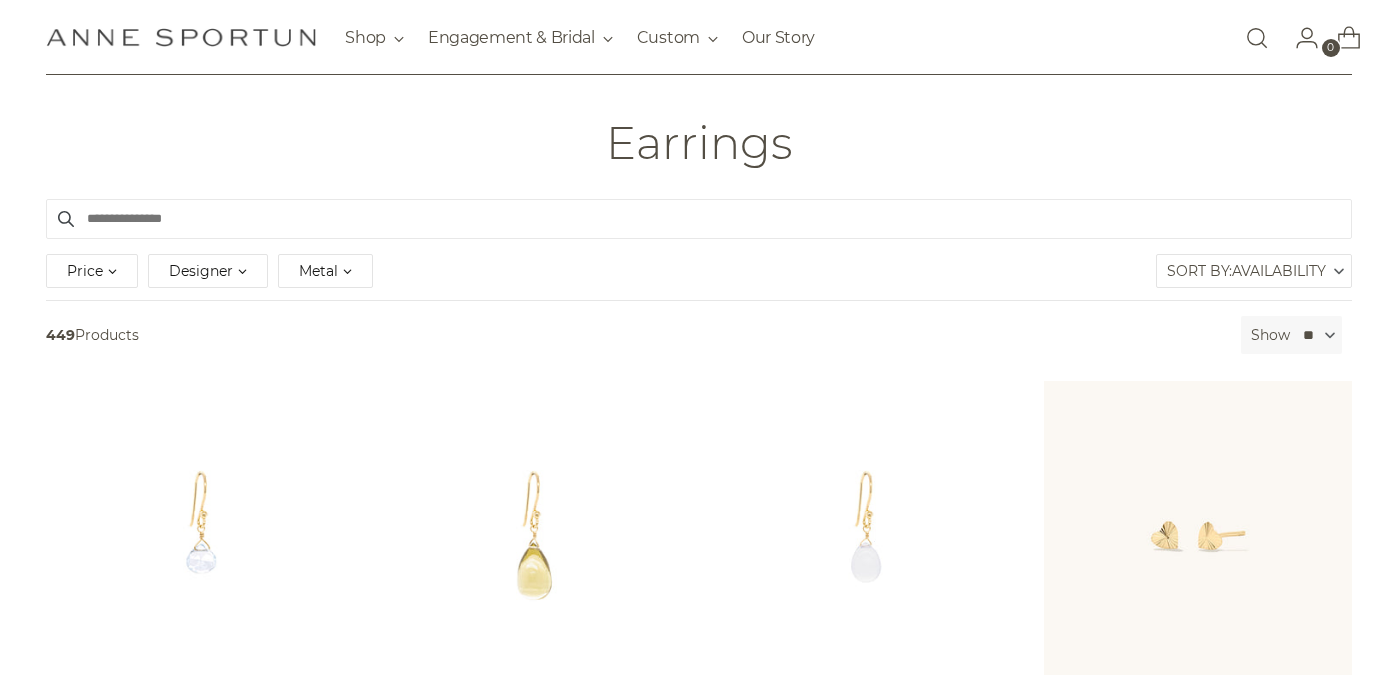click on "Designer" at bounding box center (208, 271) 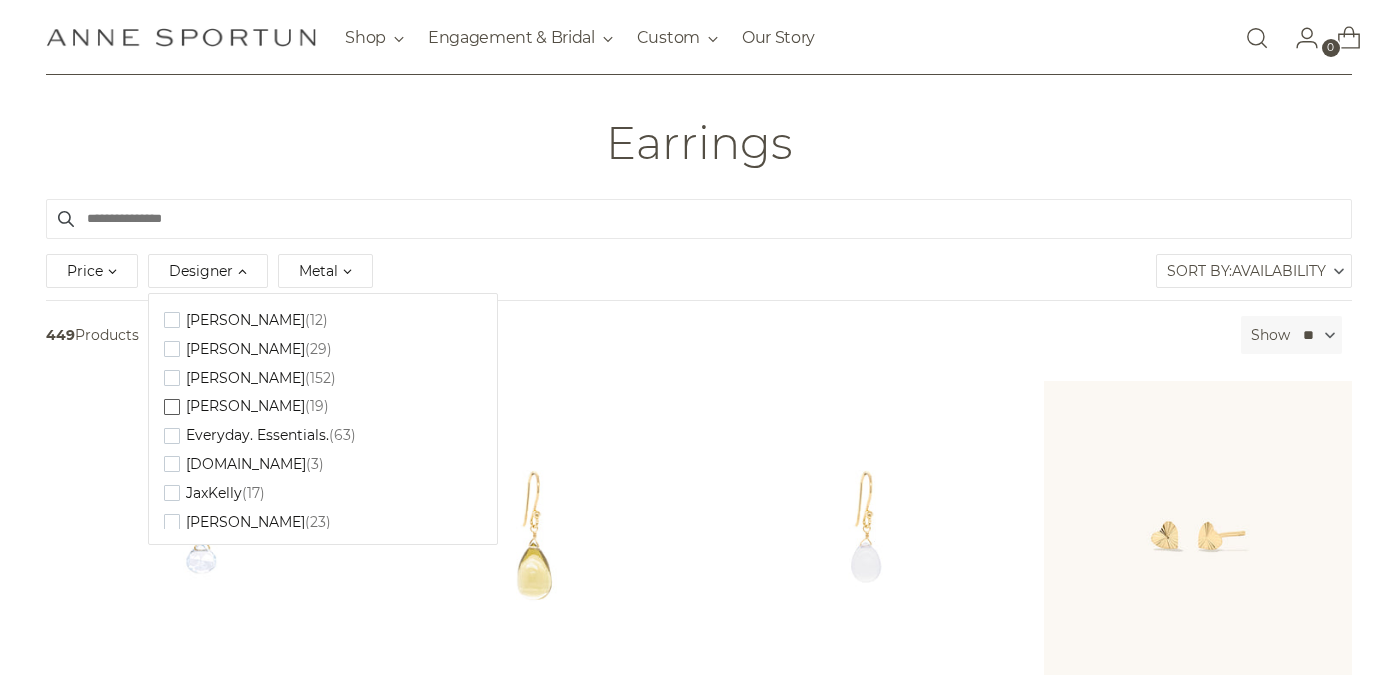 scroll, scrollTop: 4, scrollLeft: 0, axis: vertical 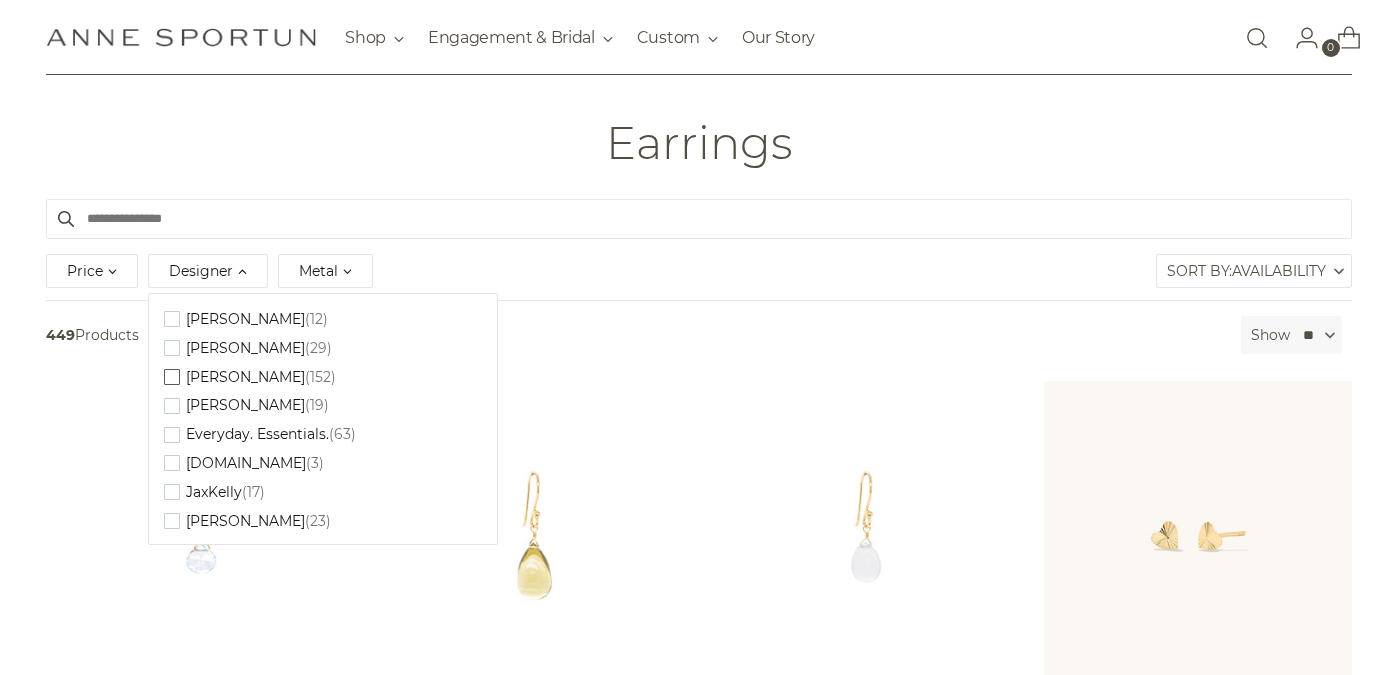 click at bounding box center [172, 377] 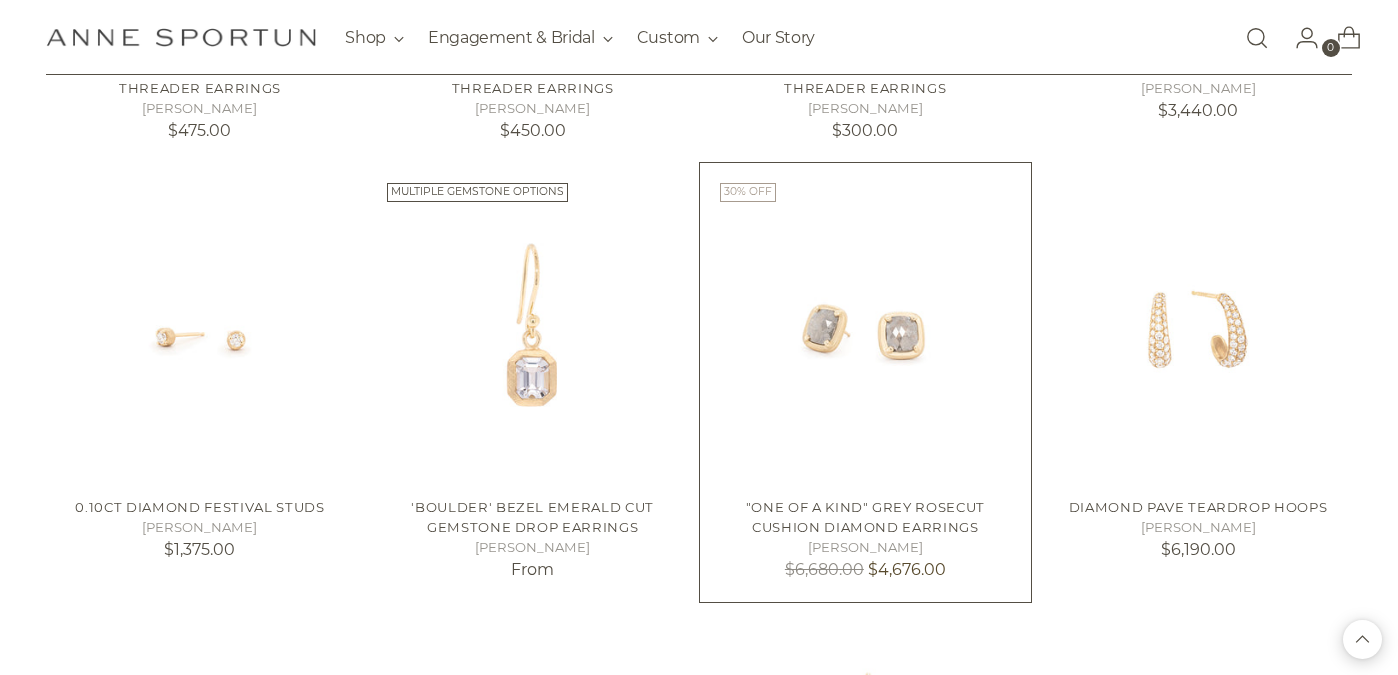 scroll, scrollTop: 1675, scrollLeft: 0, axis: vertical 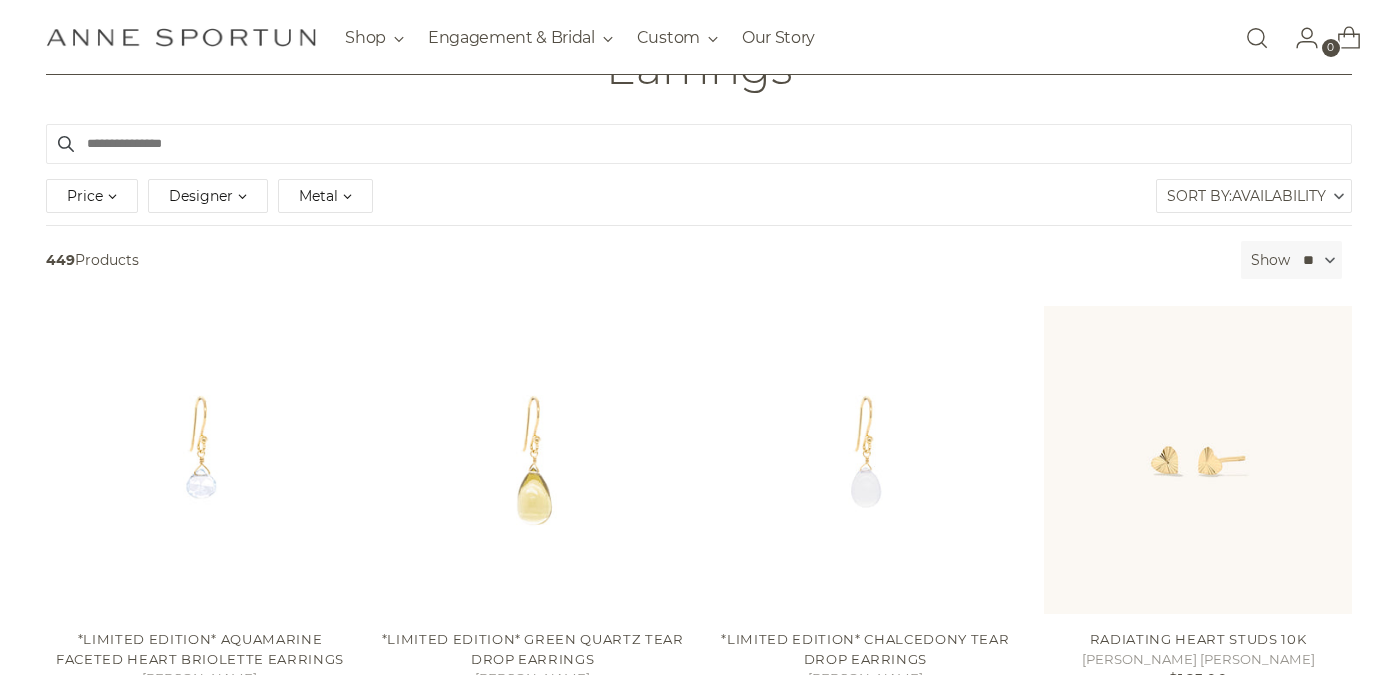click on "Price" at bounding box center [92, 196] 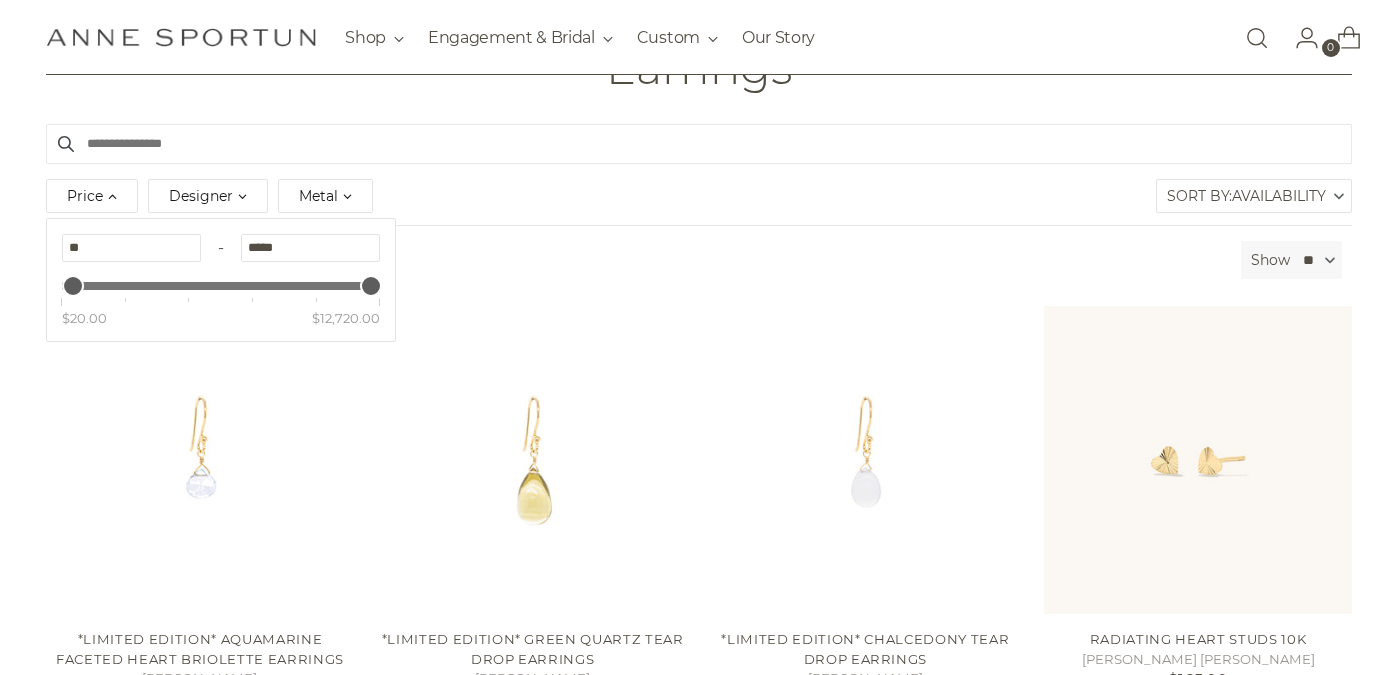 drag, startPoint x: 305, startPoint y: 250, endPoint x: 250, endPoint y: 248, distance: 55.03635 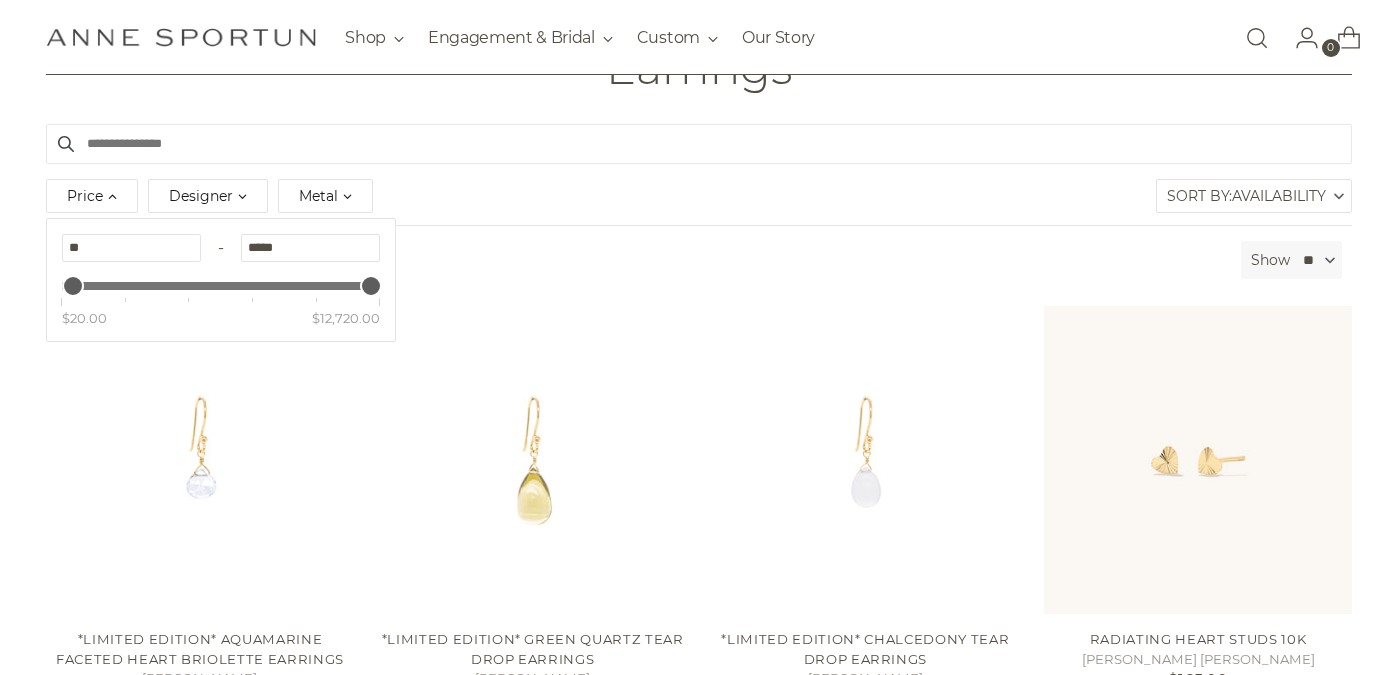 click on "*****" at bounding box center (310, 248) 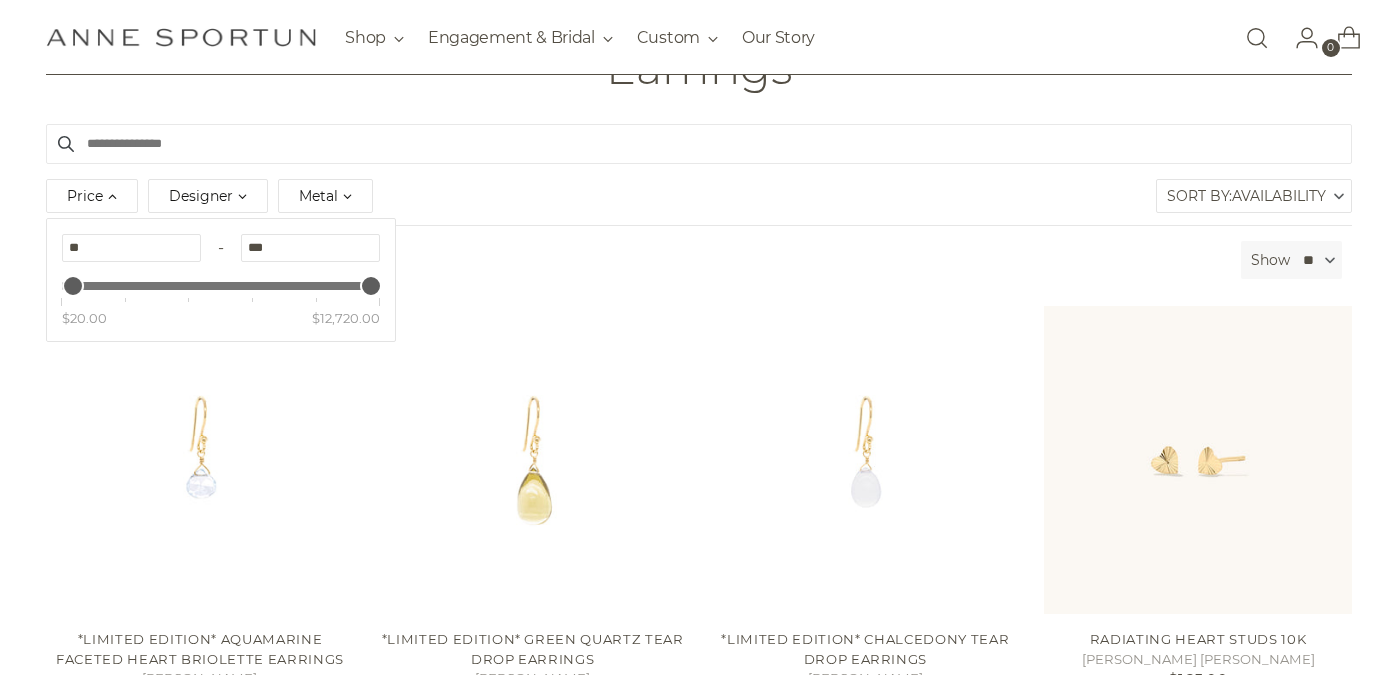type on "***" 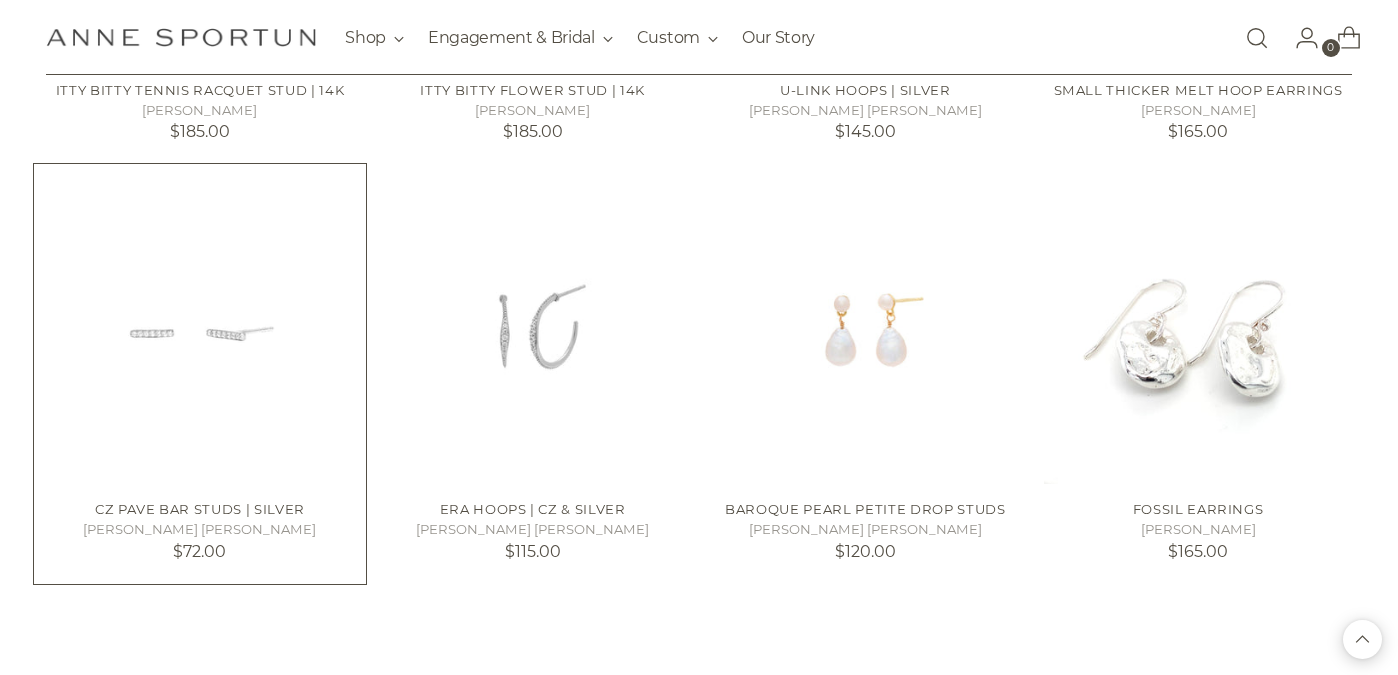 scroll, scrollTop: 2052, scrollLeft: 0, axis: vertical 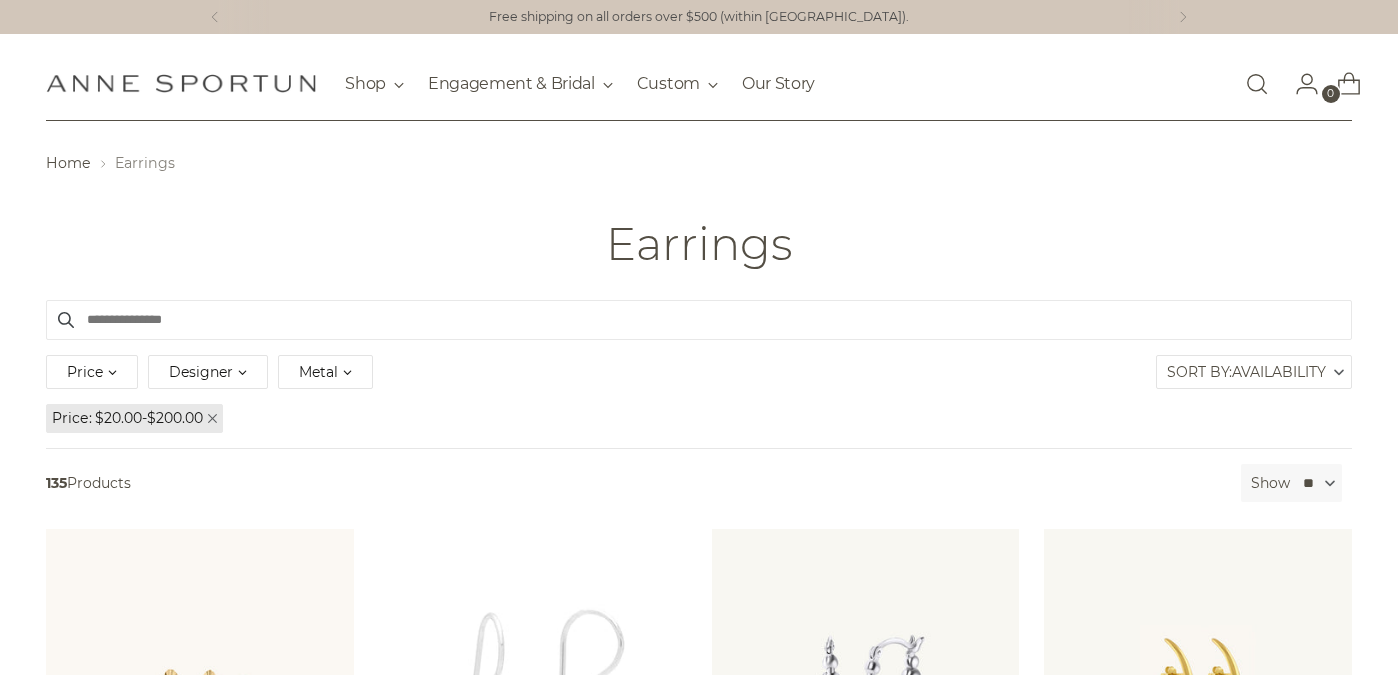 click on "Designer" at bounding box center (208, 372) 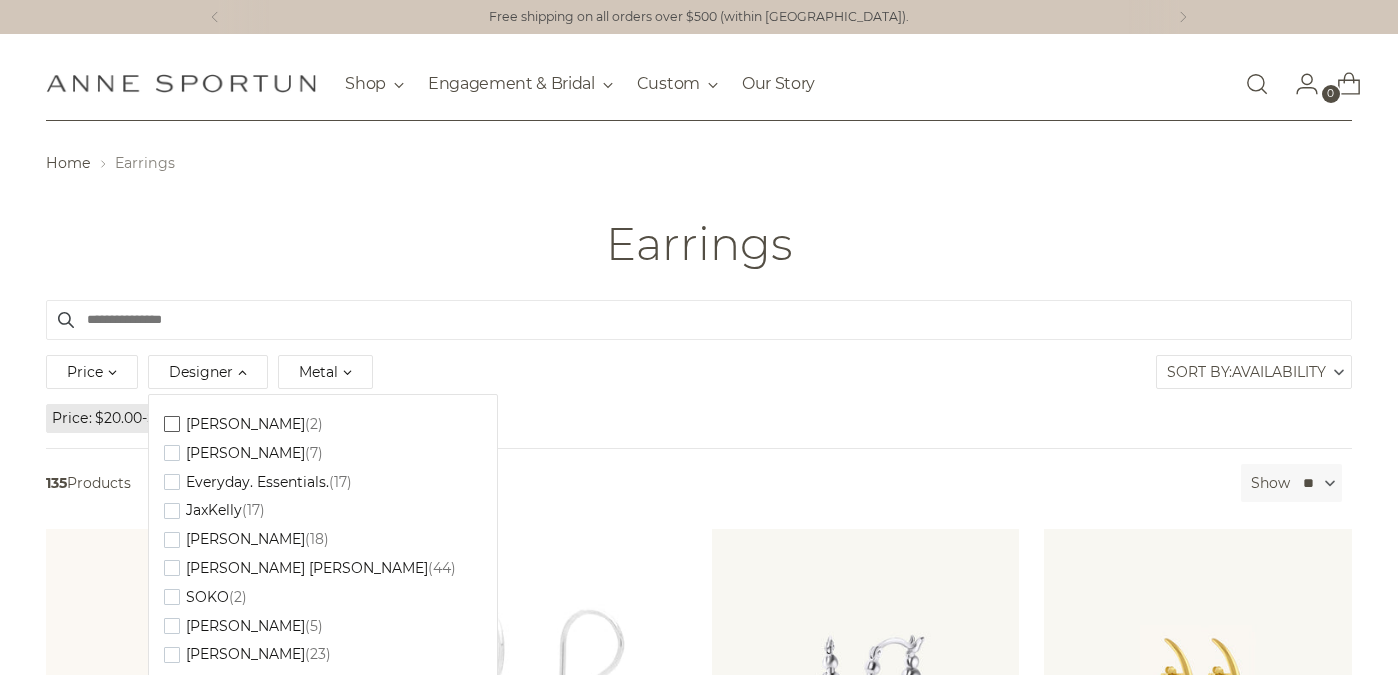 click at bounding box center (172, 424) 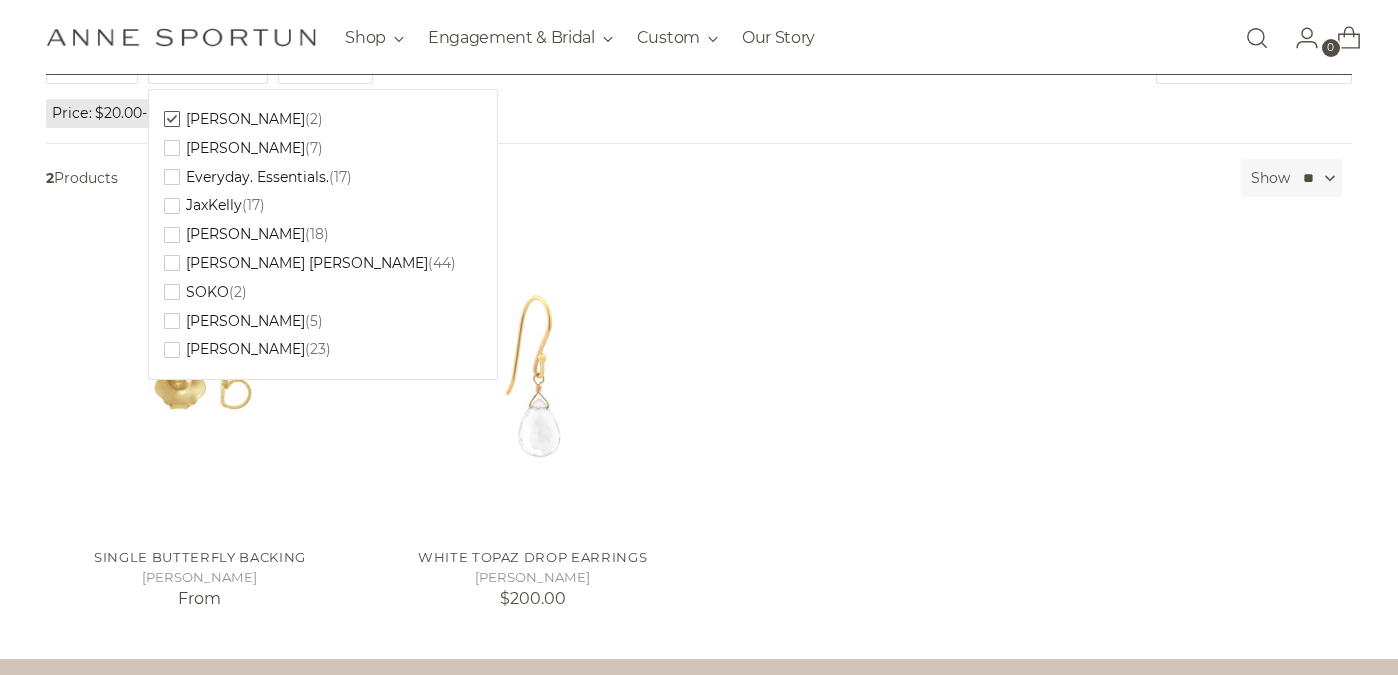 scroll, scrollTop: 306, scrollLeft: 0, axis: vertical 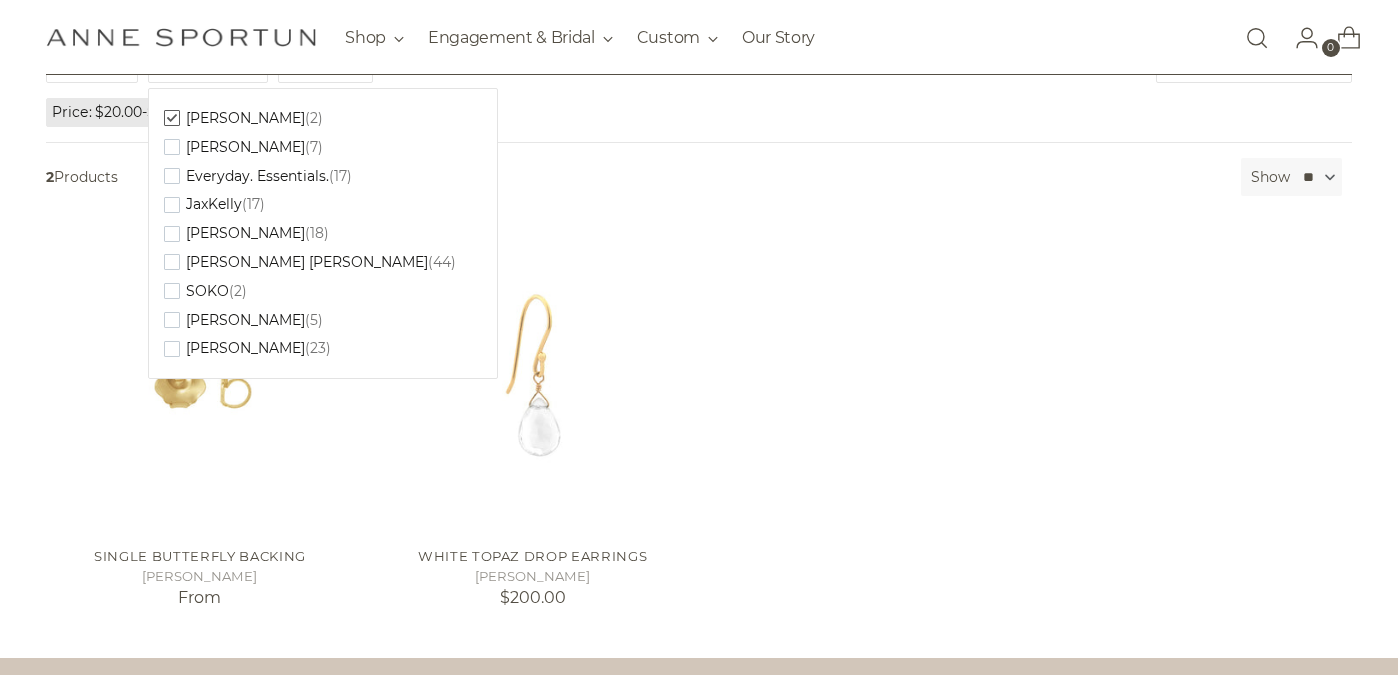 click on "Single Butterfly Backing
Anne Sportun
From
White Topaz Drop Earrings
Anne Sportun
$200.00" at bounding box center (699, 420) 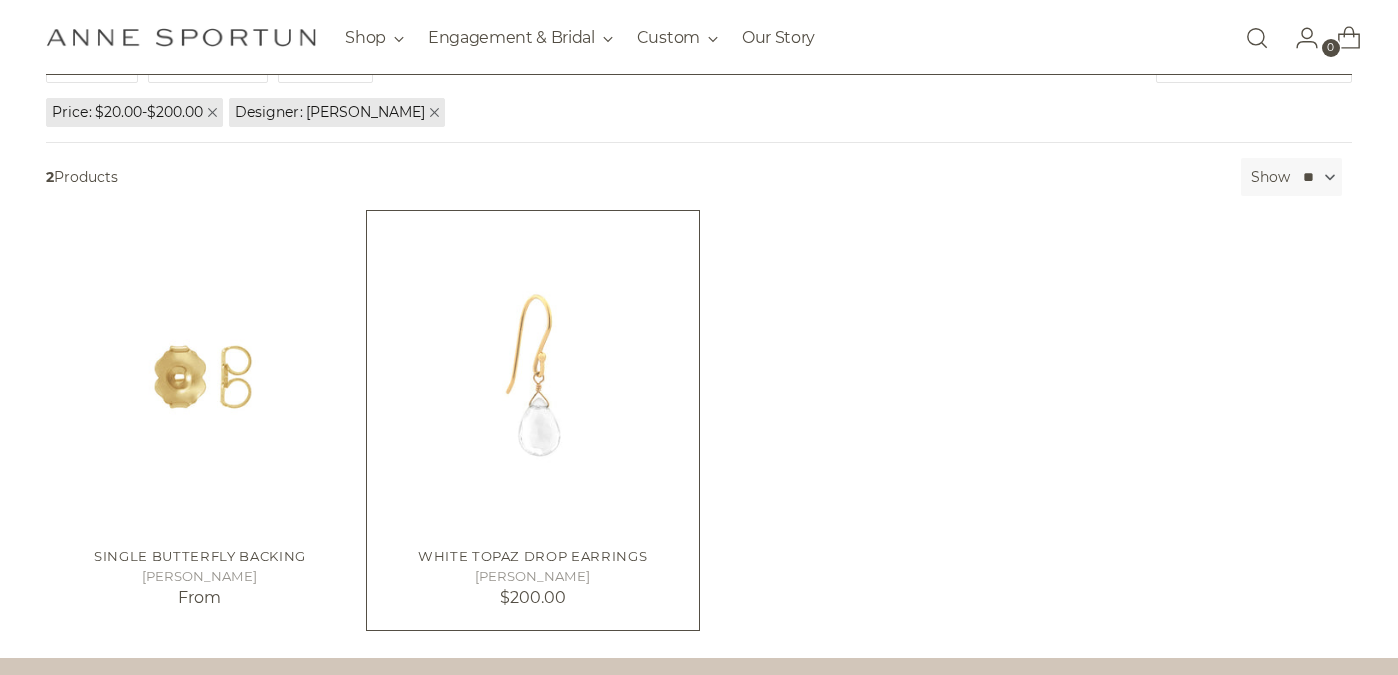 click at bounding box center (0, 0) 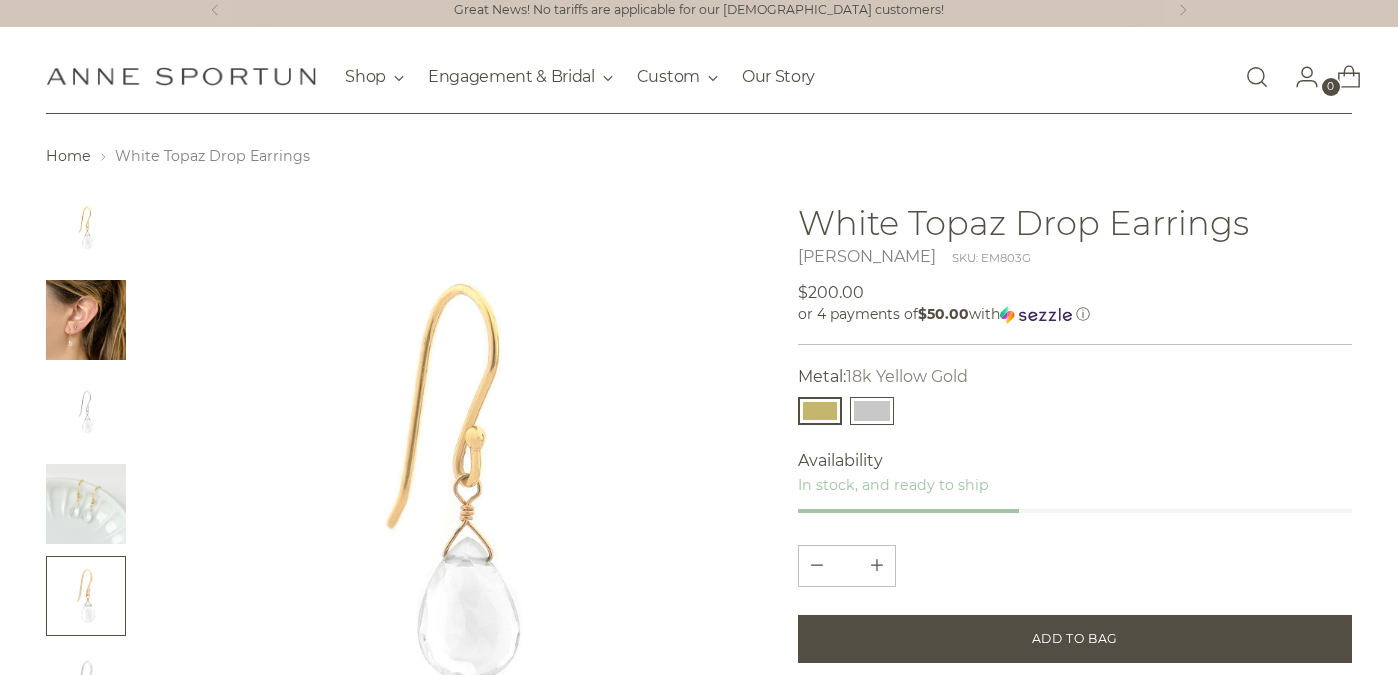 scroll, scrollTop: 8, scrollLeft: 0, axis: vertical 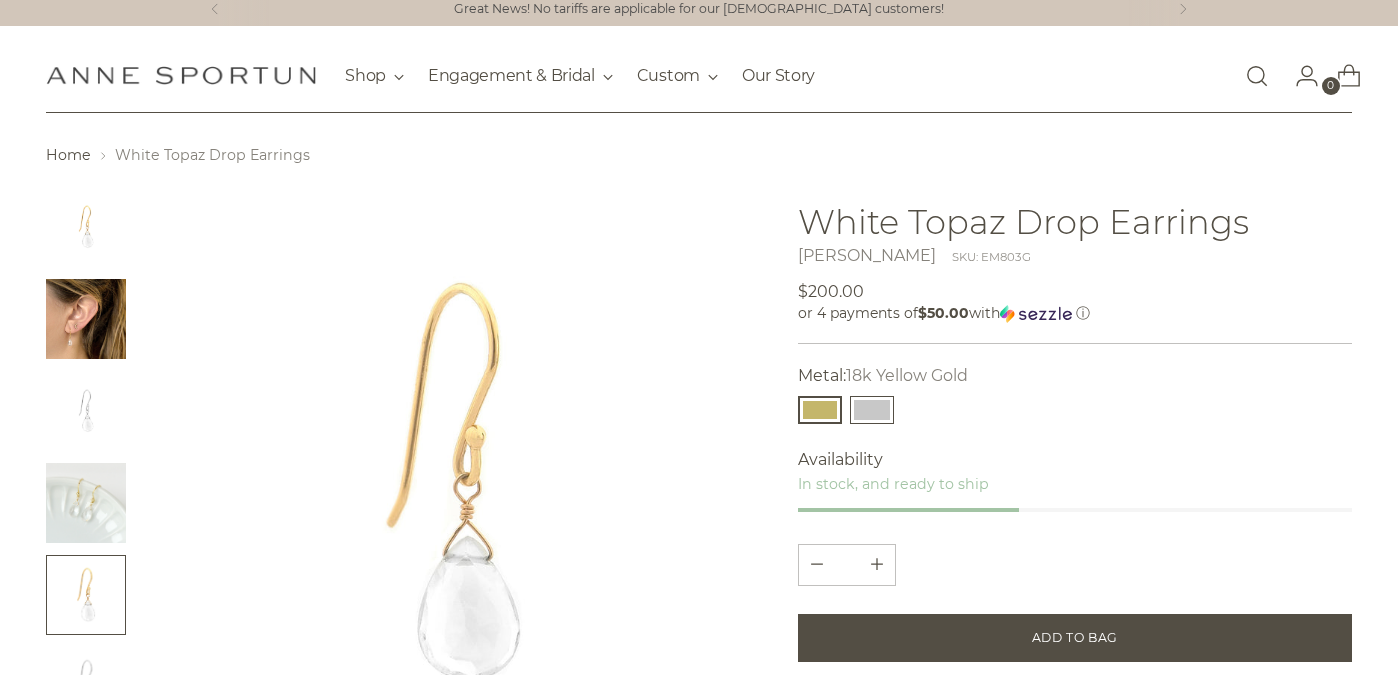 click at bounding box center (872, 410) 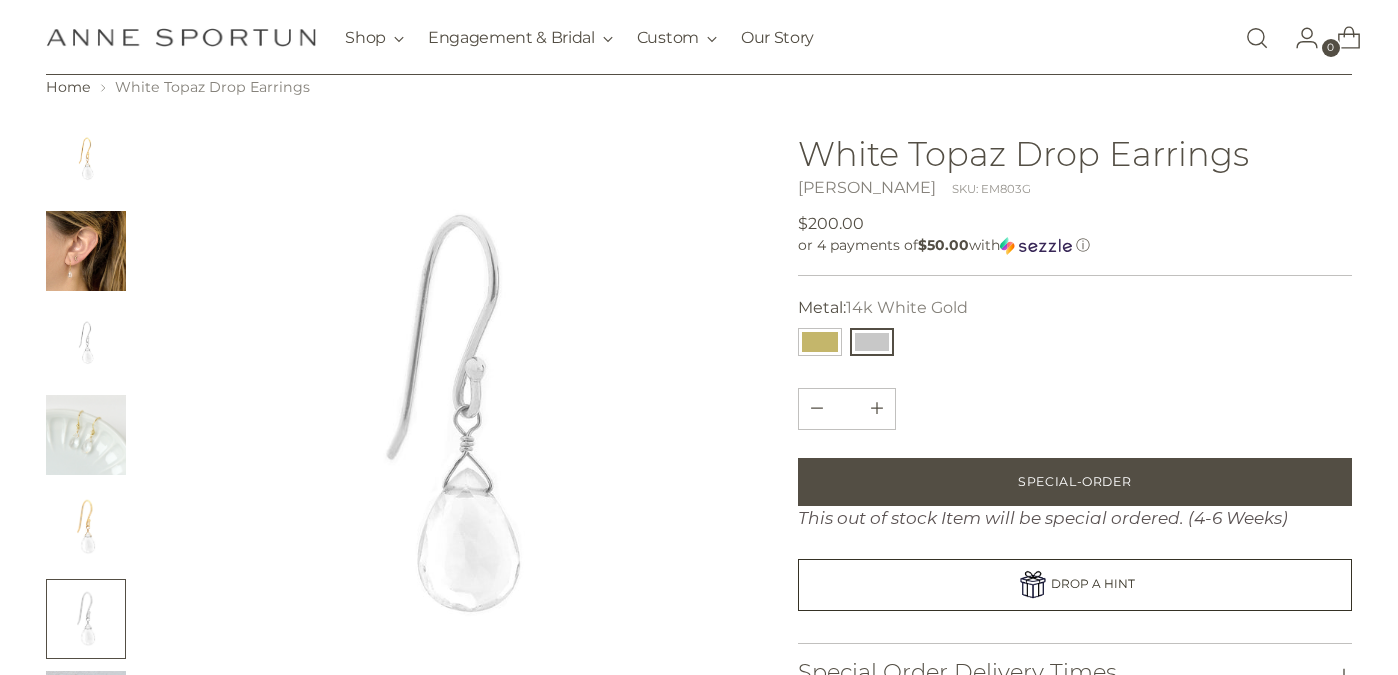 scroll, scrollTop: 77, scrollLeft: 0, axis: vertical 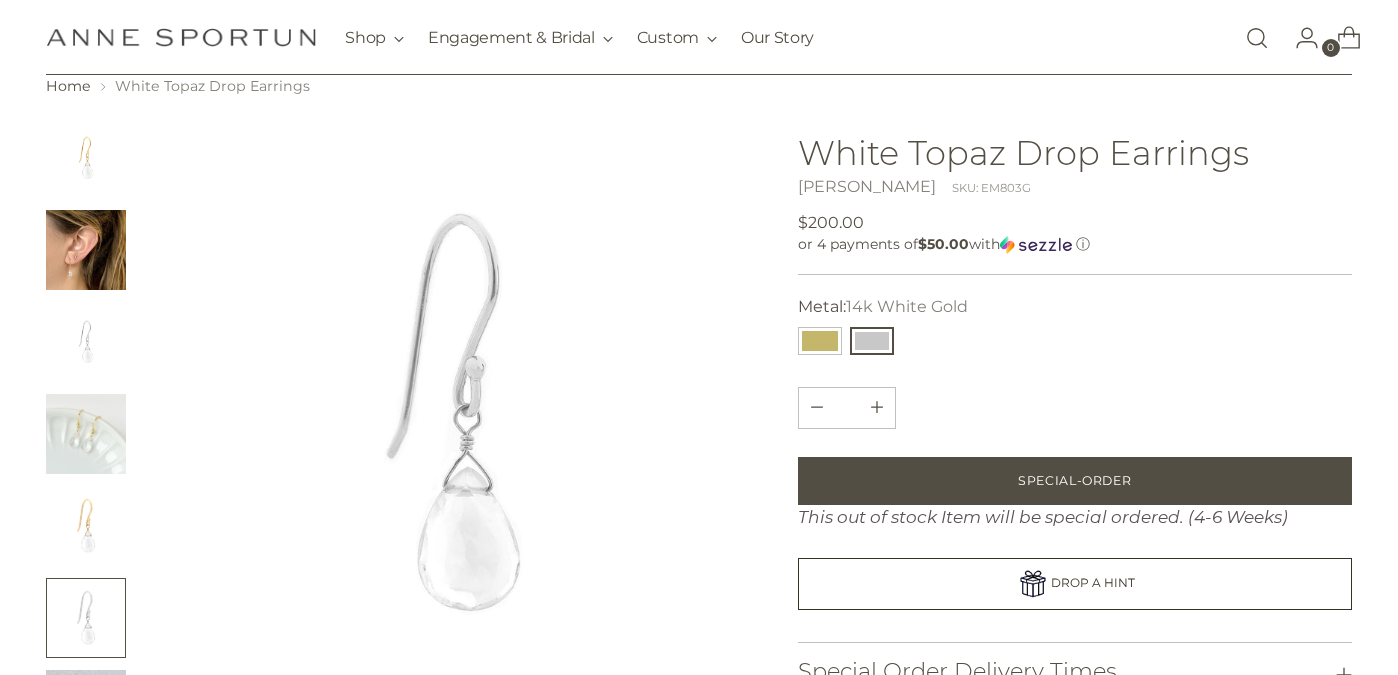 click at bounding box center (86, 250) 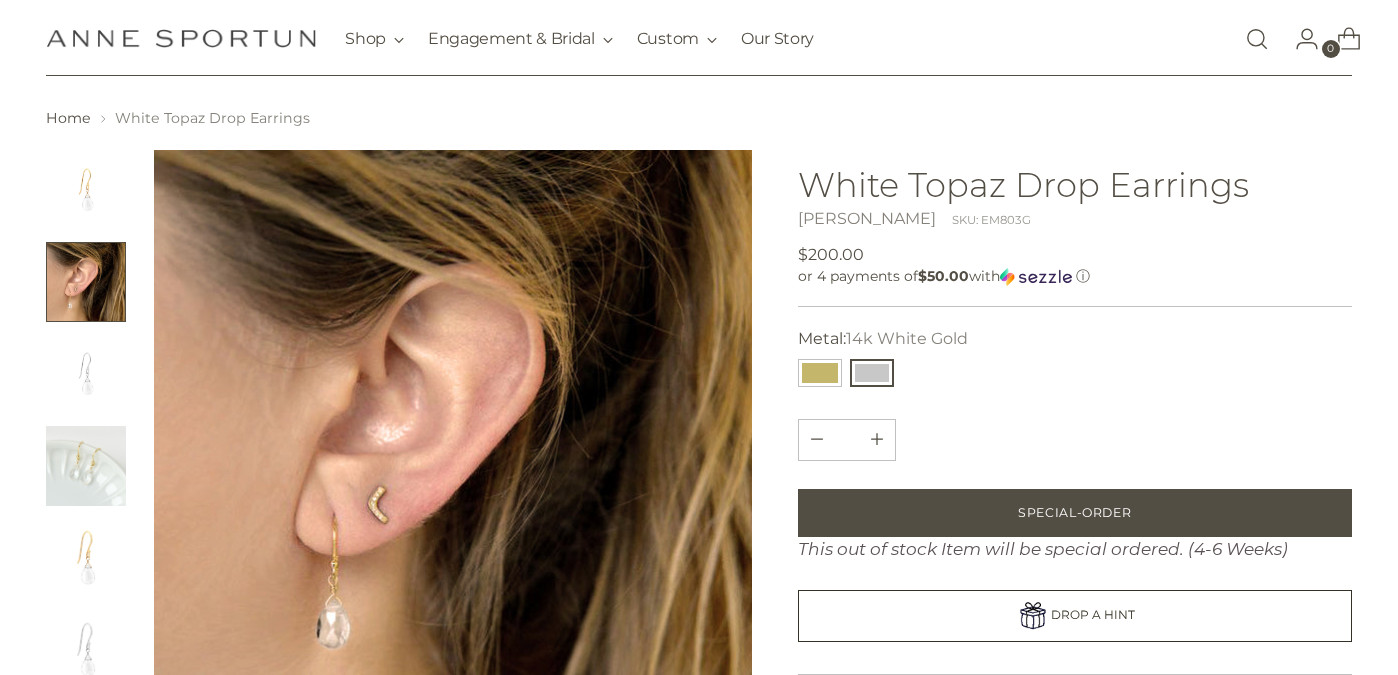 scroll, scrollTop: 0, scrollLeft: 0, axis: both 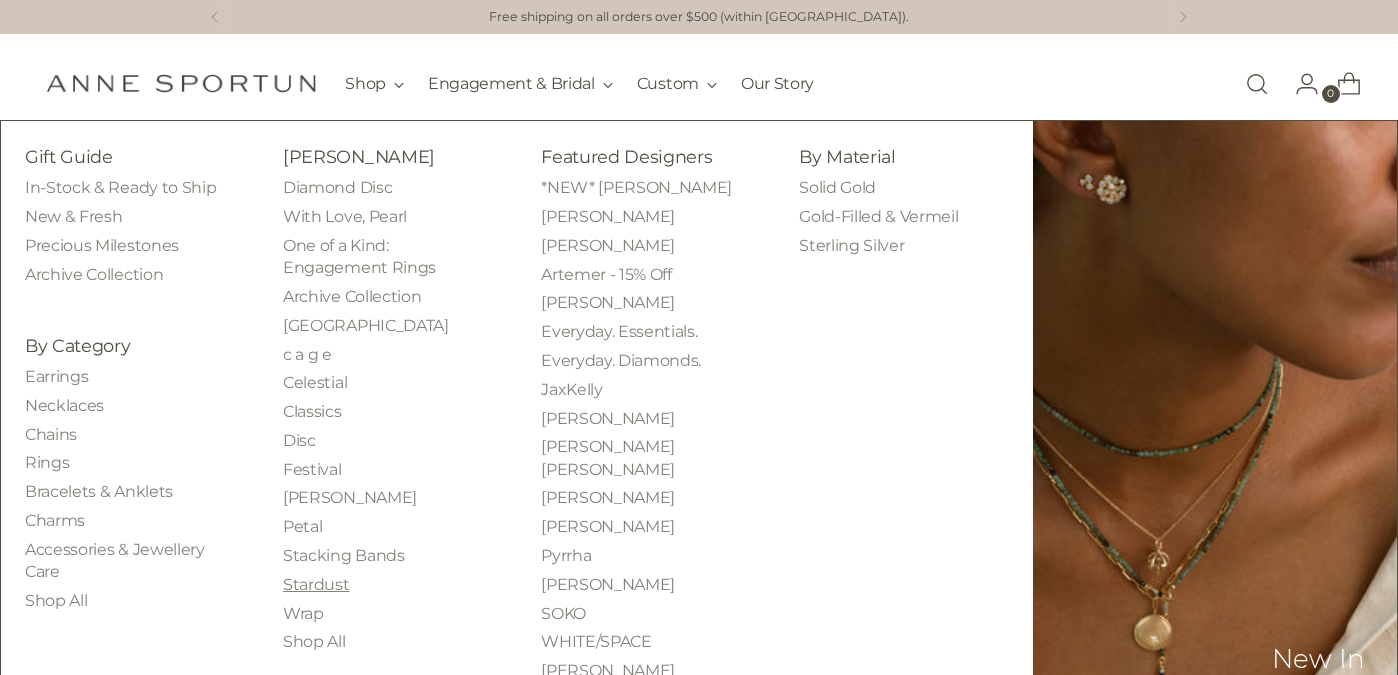 click on "Stardust" at bounding box center [316, 584] 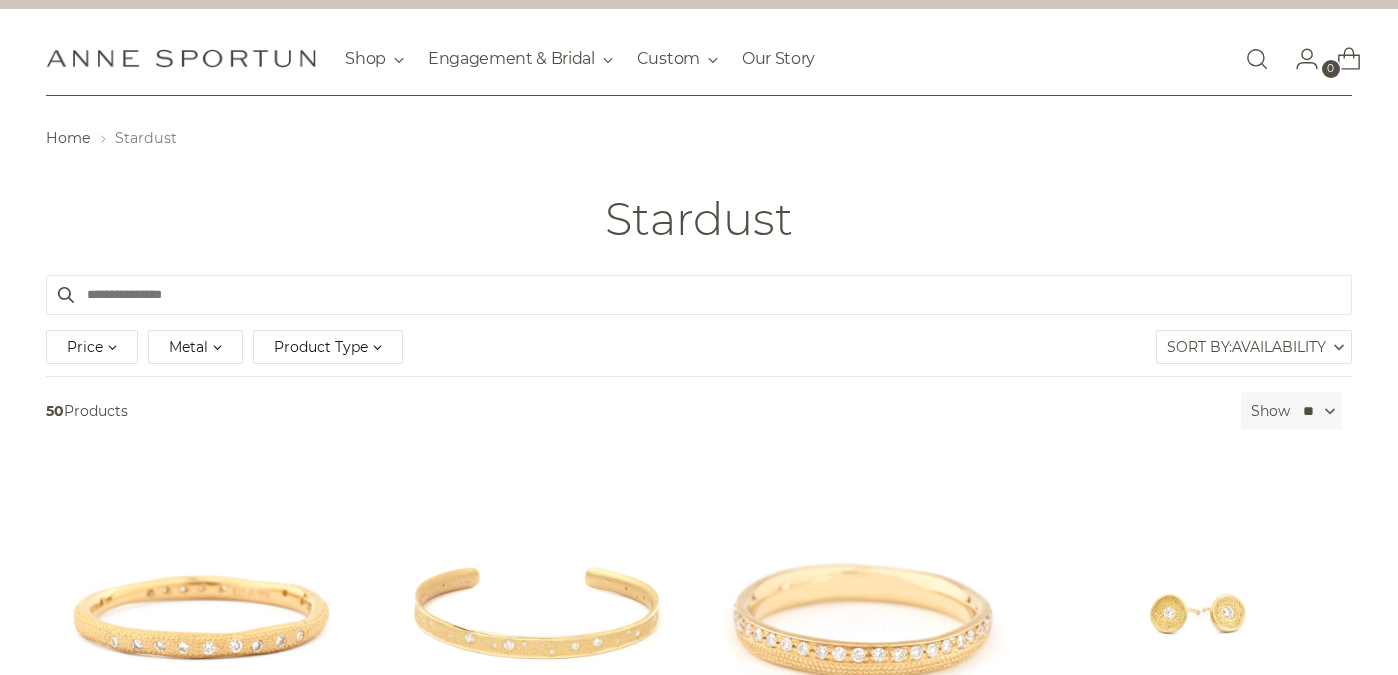 scroll, scrollTop: 0, scrollLeft: 0, axis: both 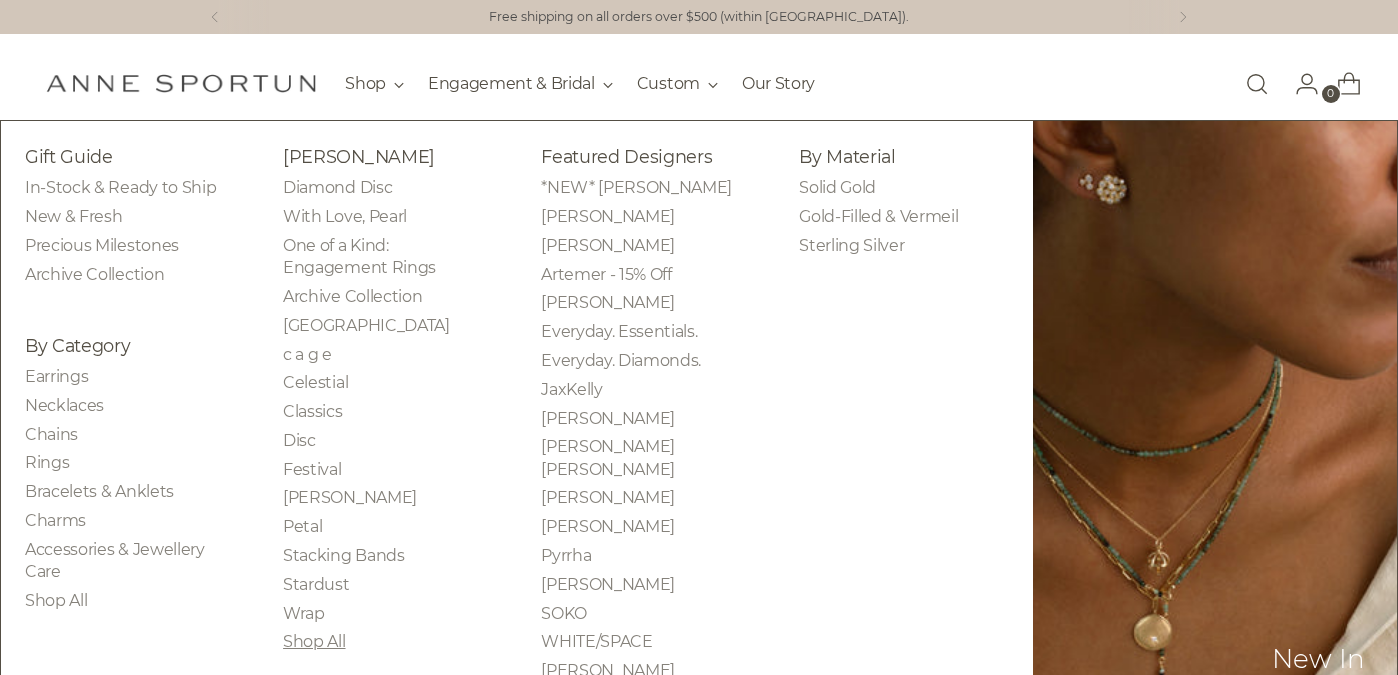 click on "Shop All" at bounding box center [314, 641] 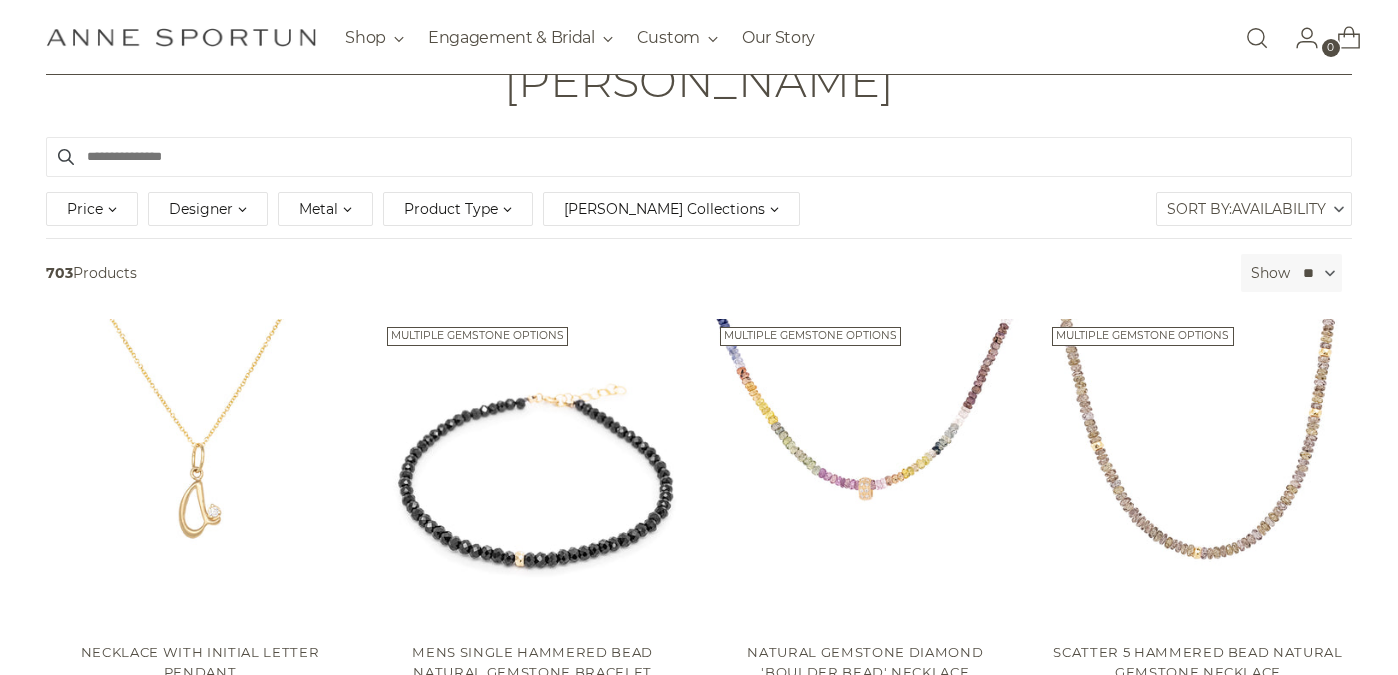 scroll, scrollTop: 0, scrollLeft: 0, axis: both 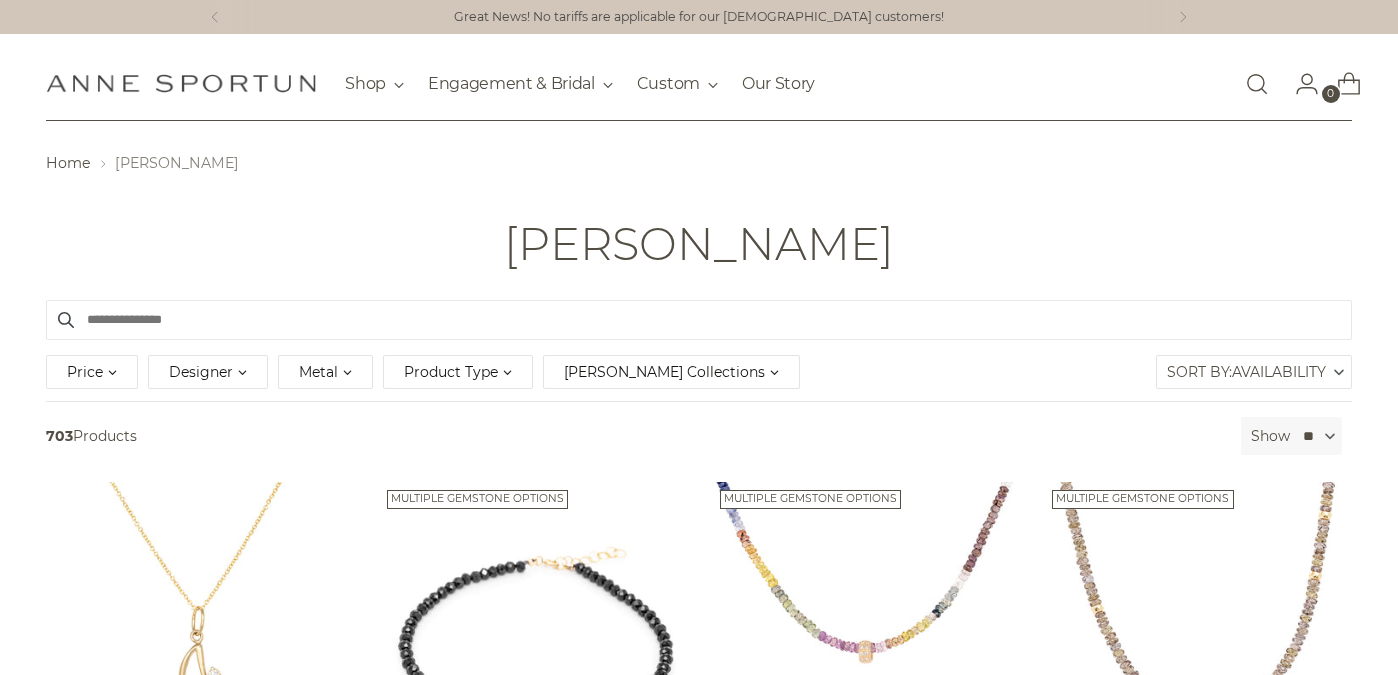 click on "Price" at bounding box center (92, 372) 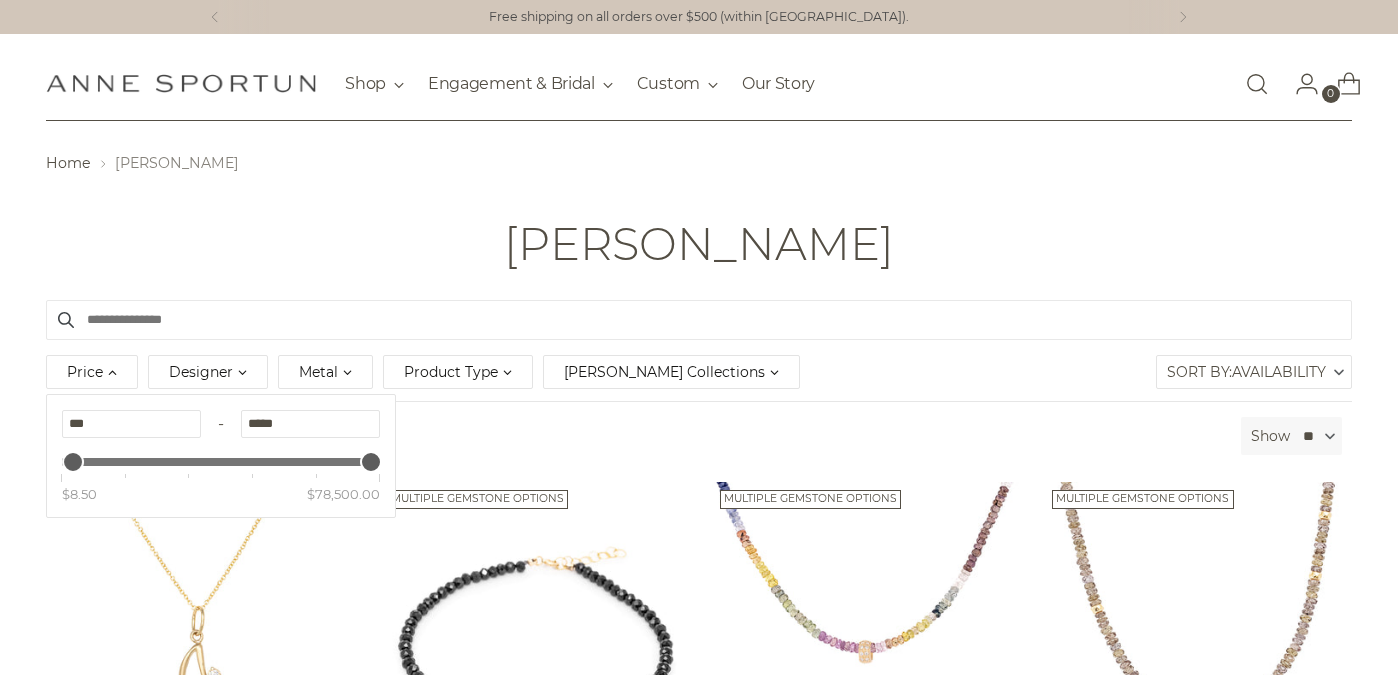 drag, startPoint x: 307, startPoint y: 426, endPoint x: 244, endPoint y: 422, distance: 63.126858 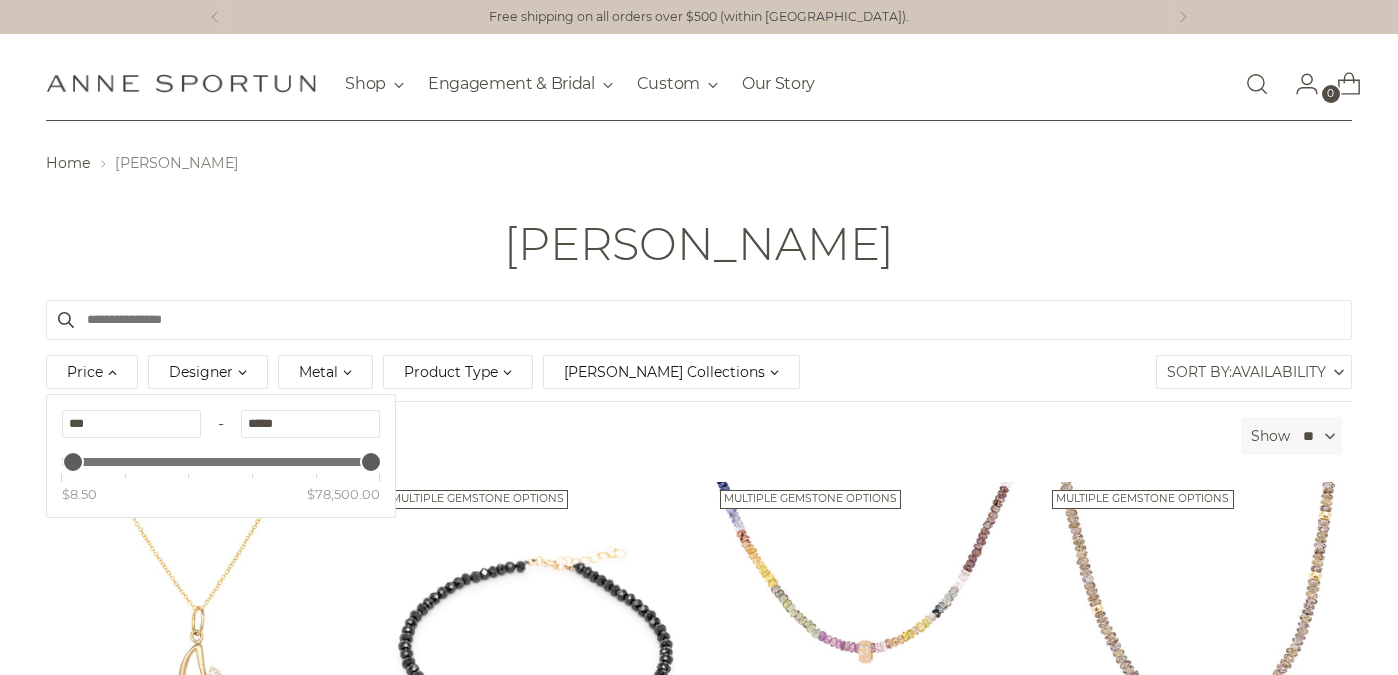 click on "*****" at bounding box center [310, 424] 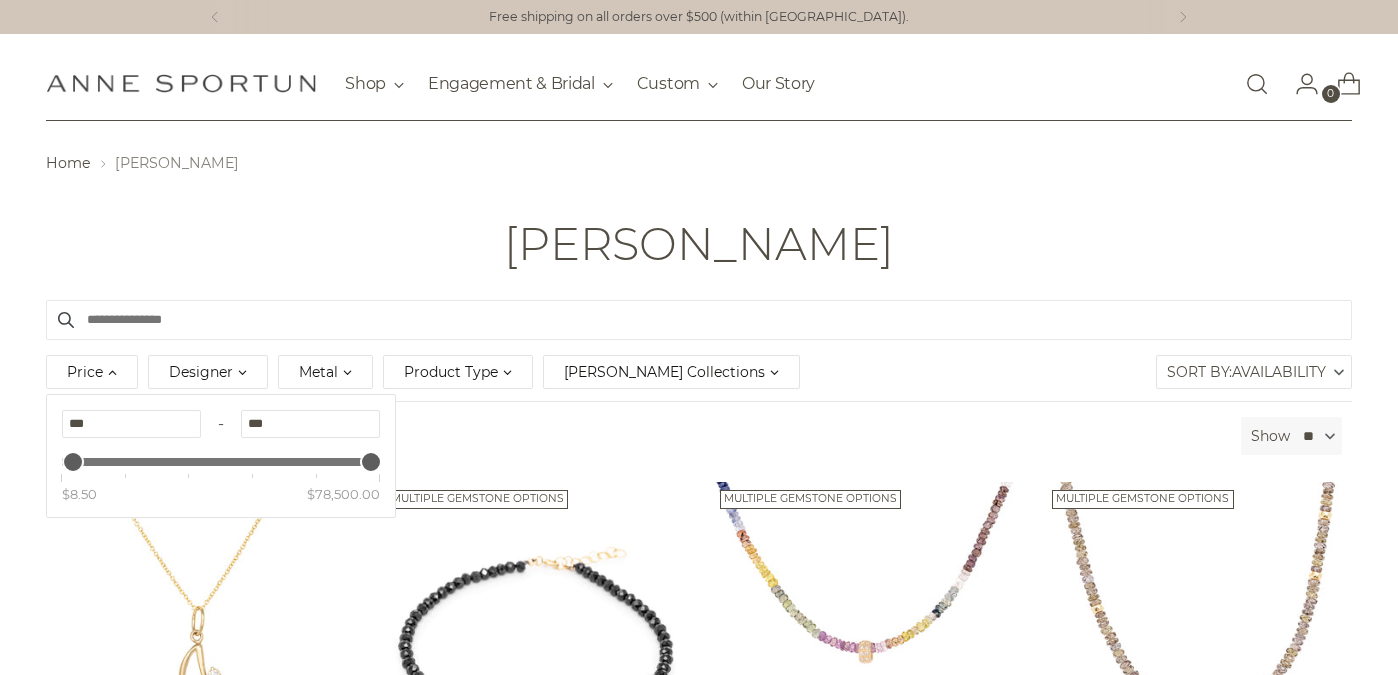 type on "***" 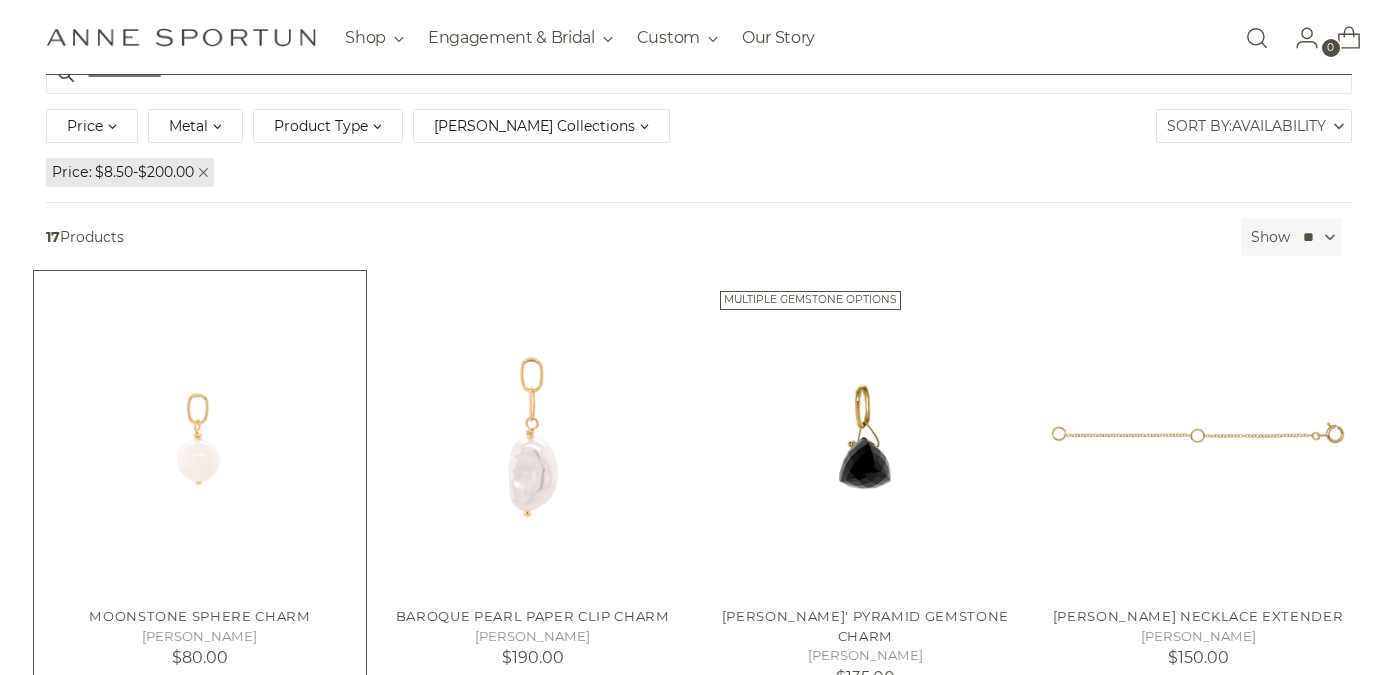scroll, scrollTop: 246, scrollLeft: 0, axis: vertical 